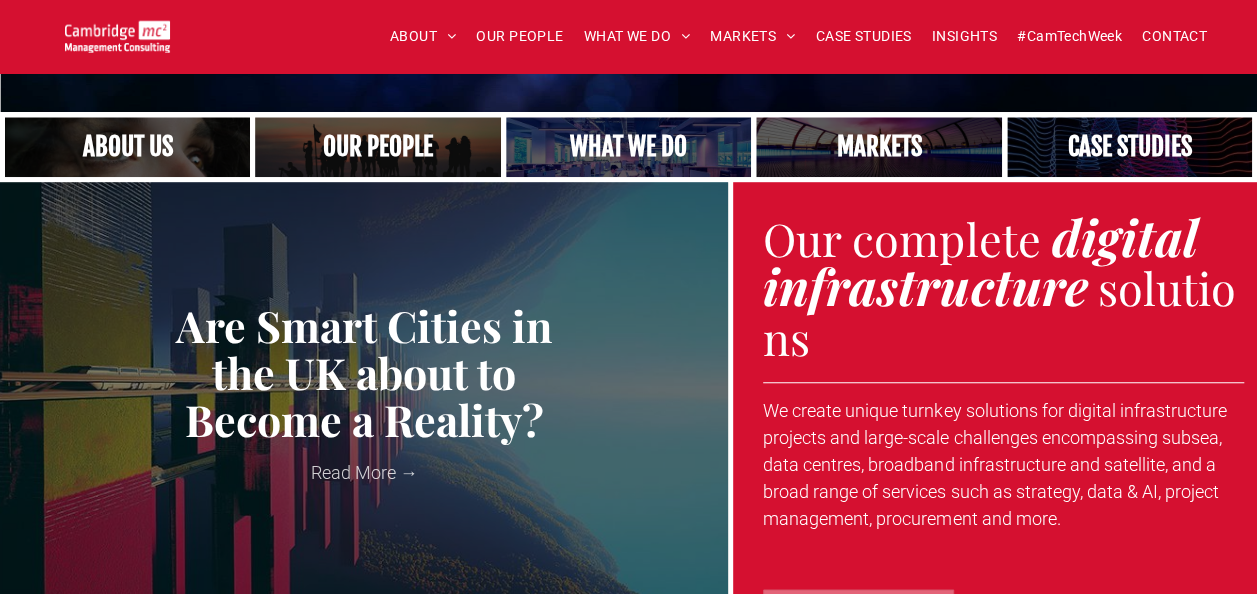 scroll, scrollTop: 618, scrollLeft: 0, axis: vertical 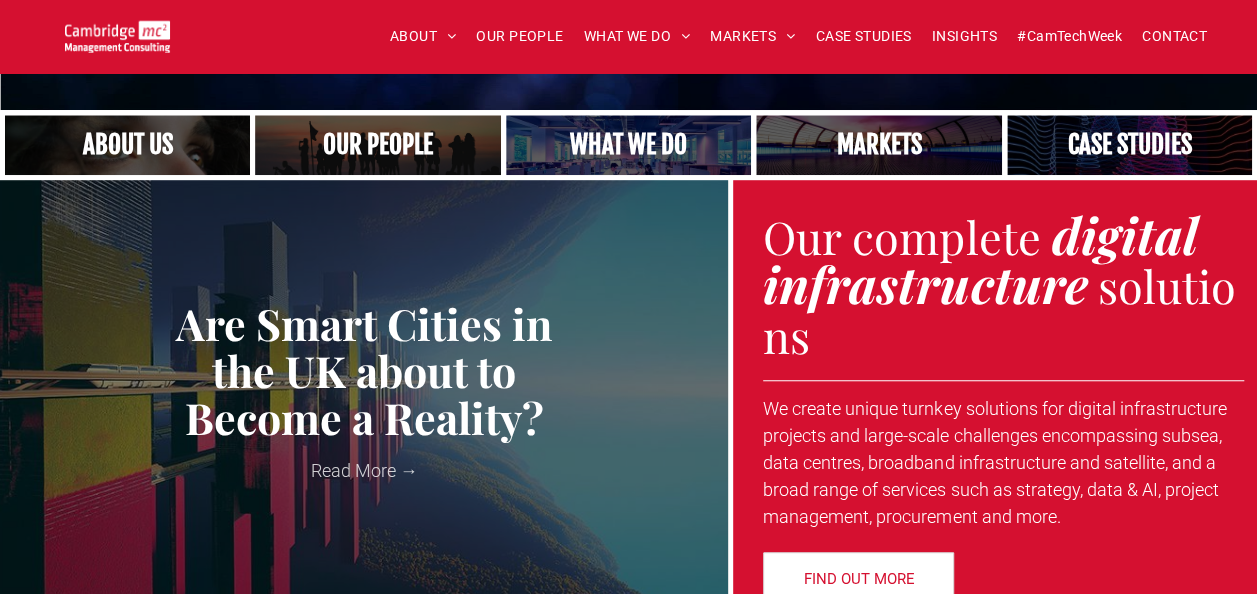 click at bounding box center [378, 145] 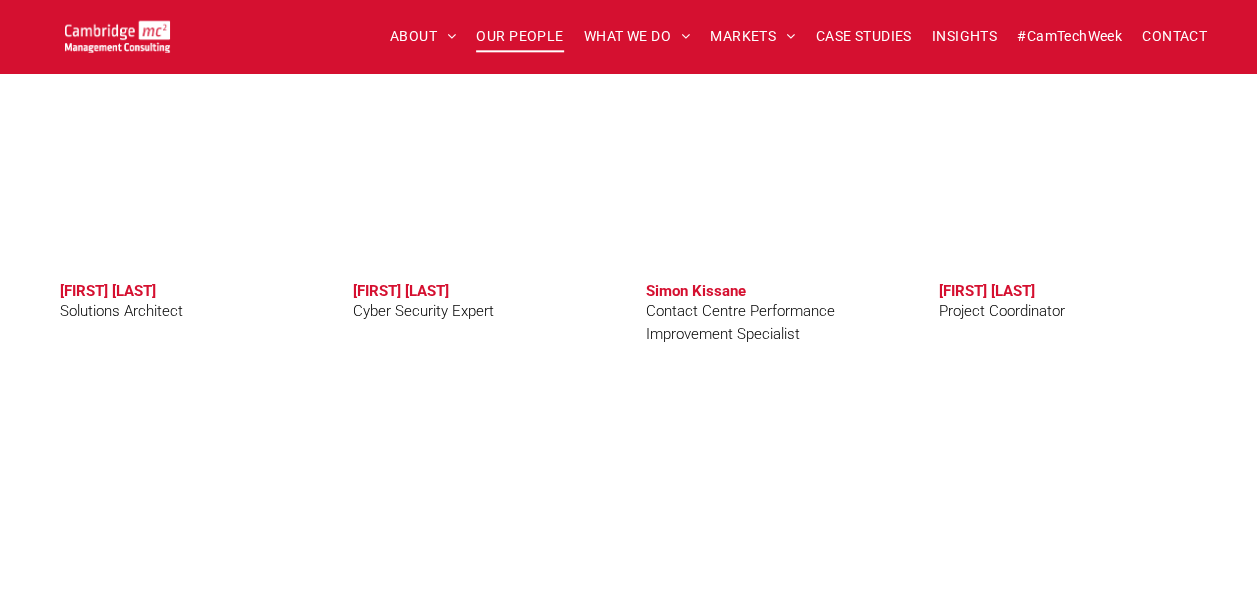 scroll, scrollTop: 6159, scrollLeft: 0, axis: vertical 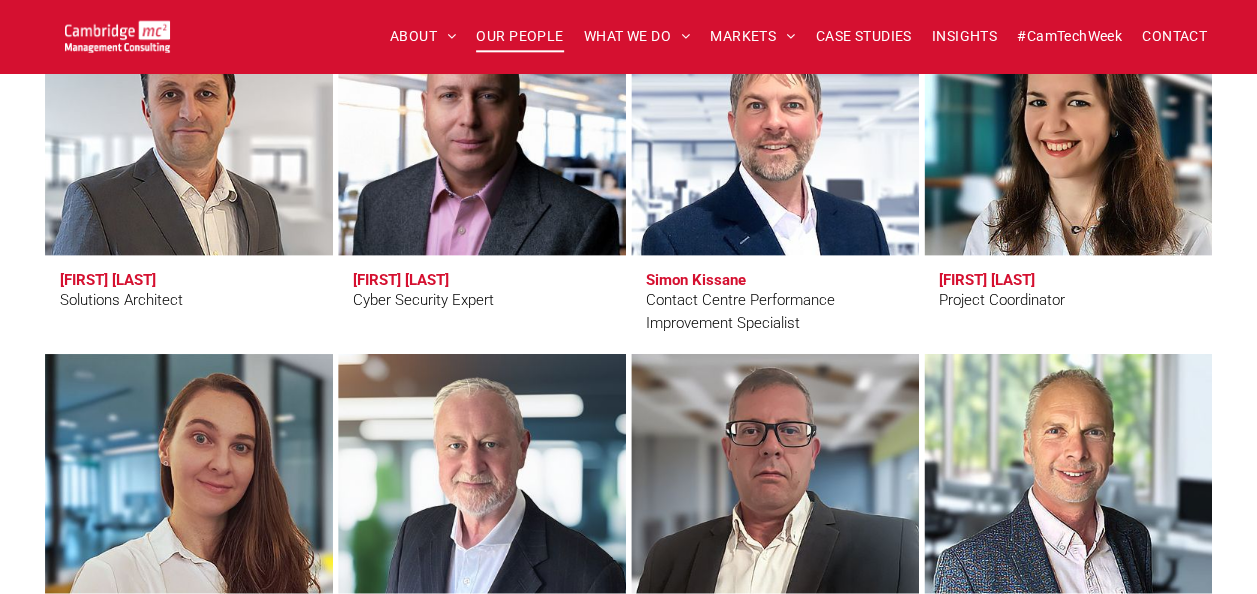 click at bounding box center (775, 474) 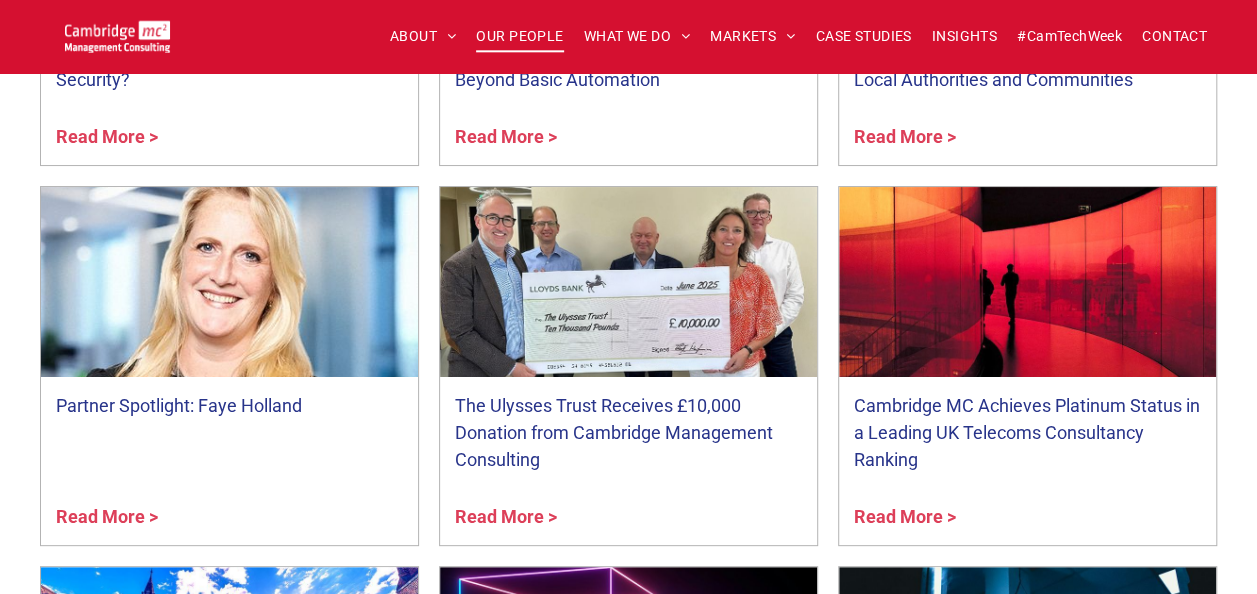 scroll, scrollTop: 7598, scrollLeft: 0, axis: vertical 